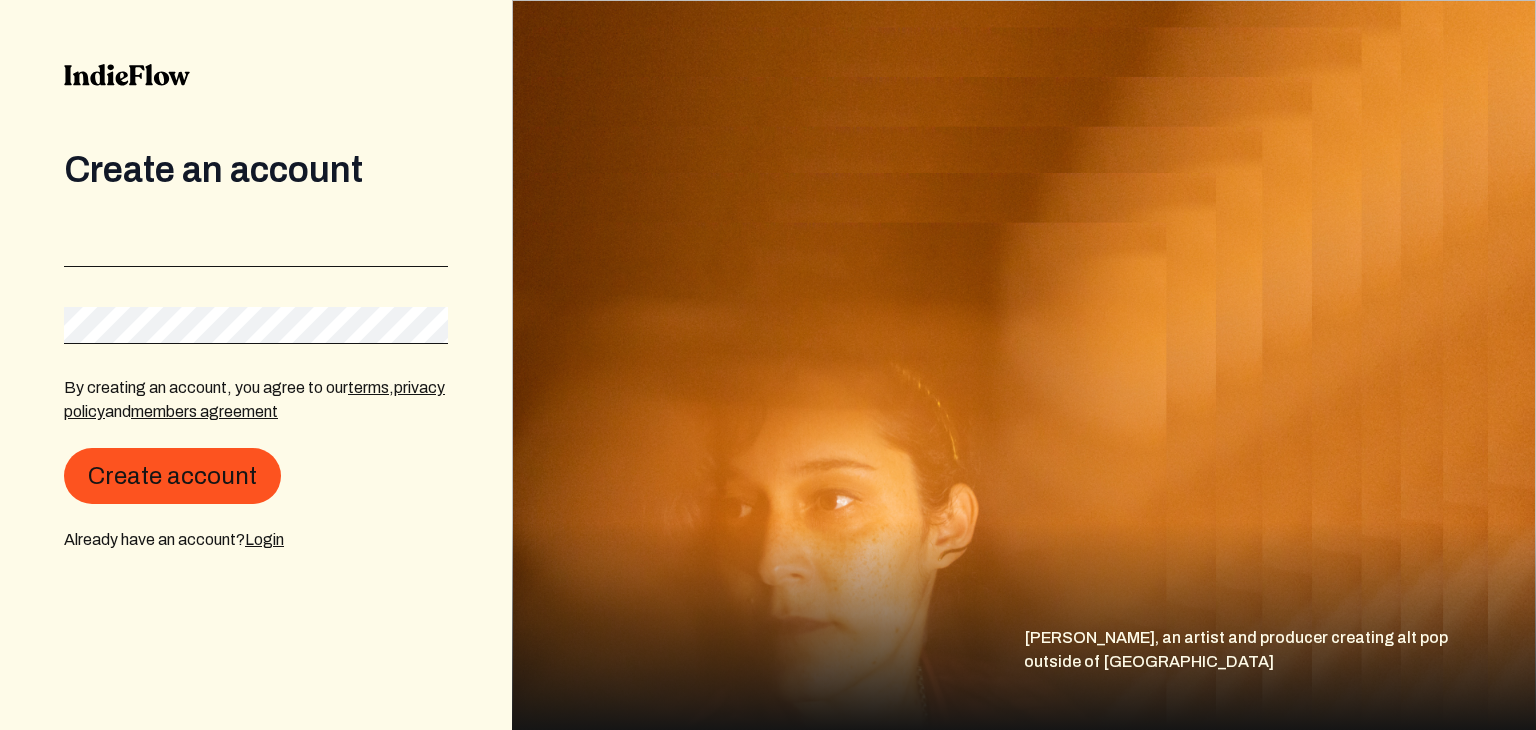 scroll, scrollTop: 0, scrollLeft: 0, axis: both 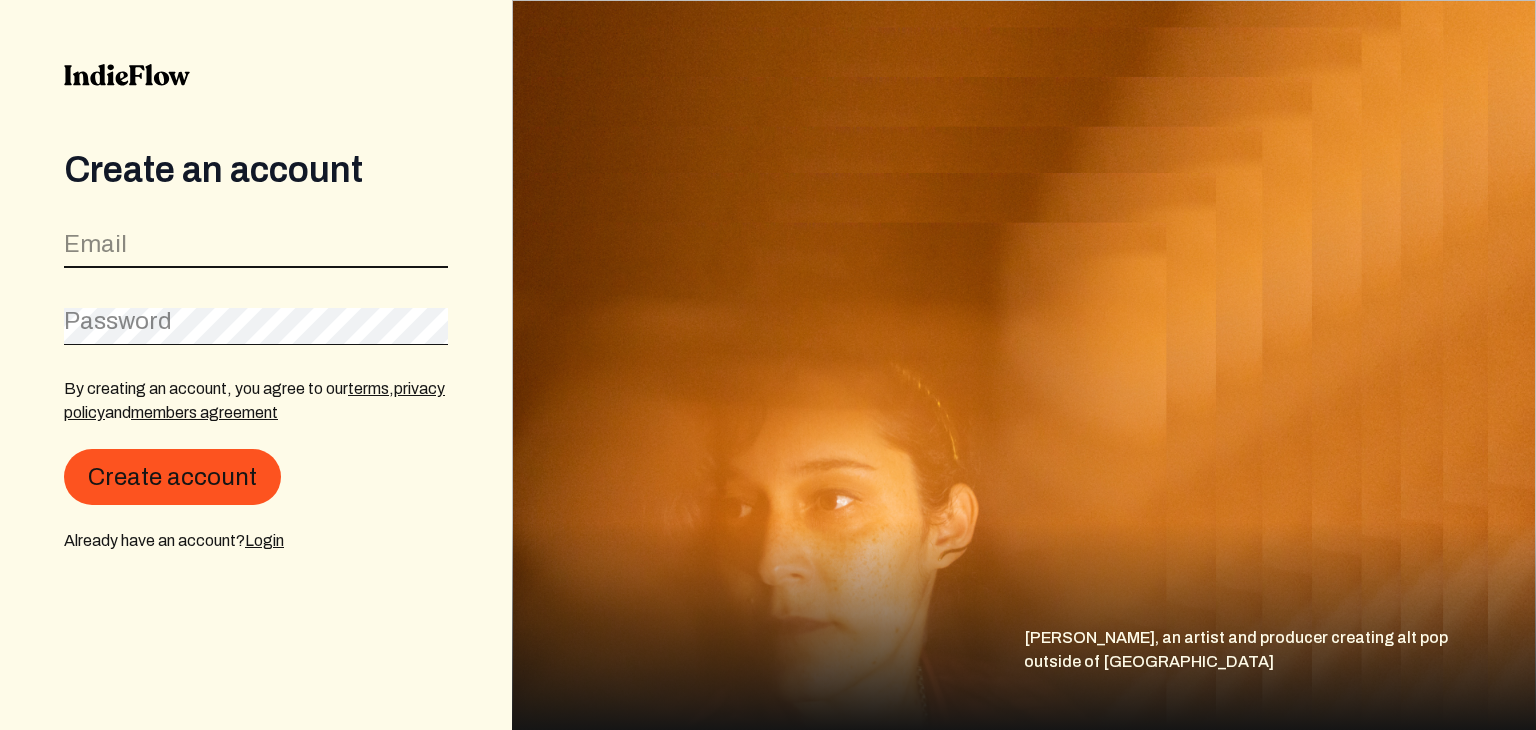 click 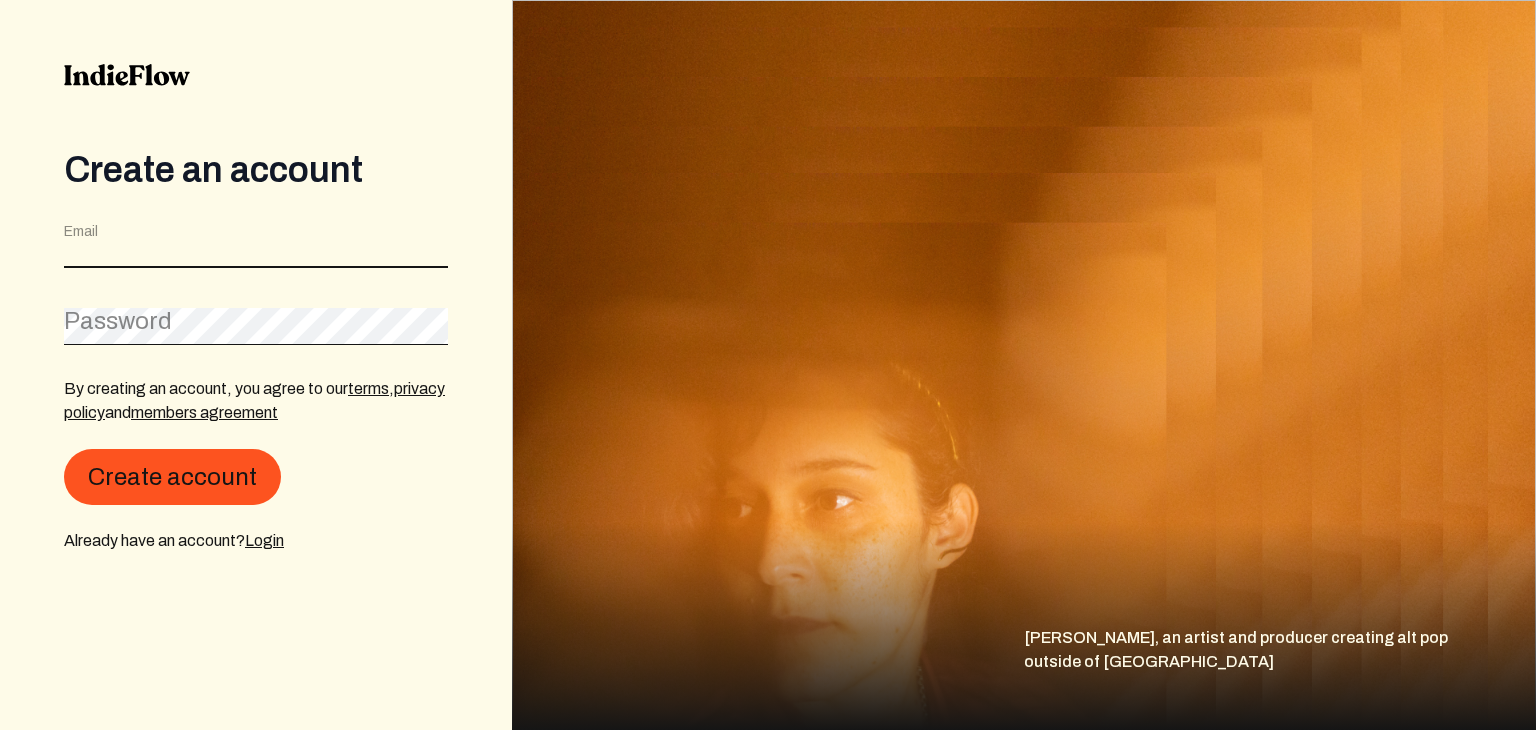 scroll, scrollTop: 0, scrollLeft: 0, axis: both 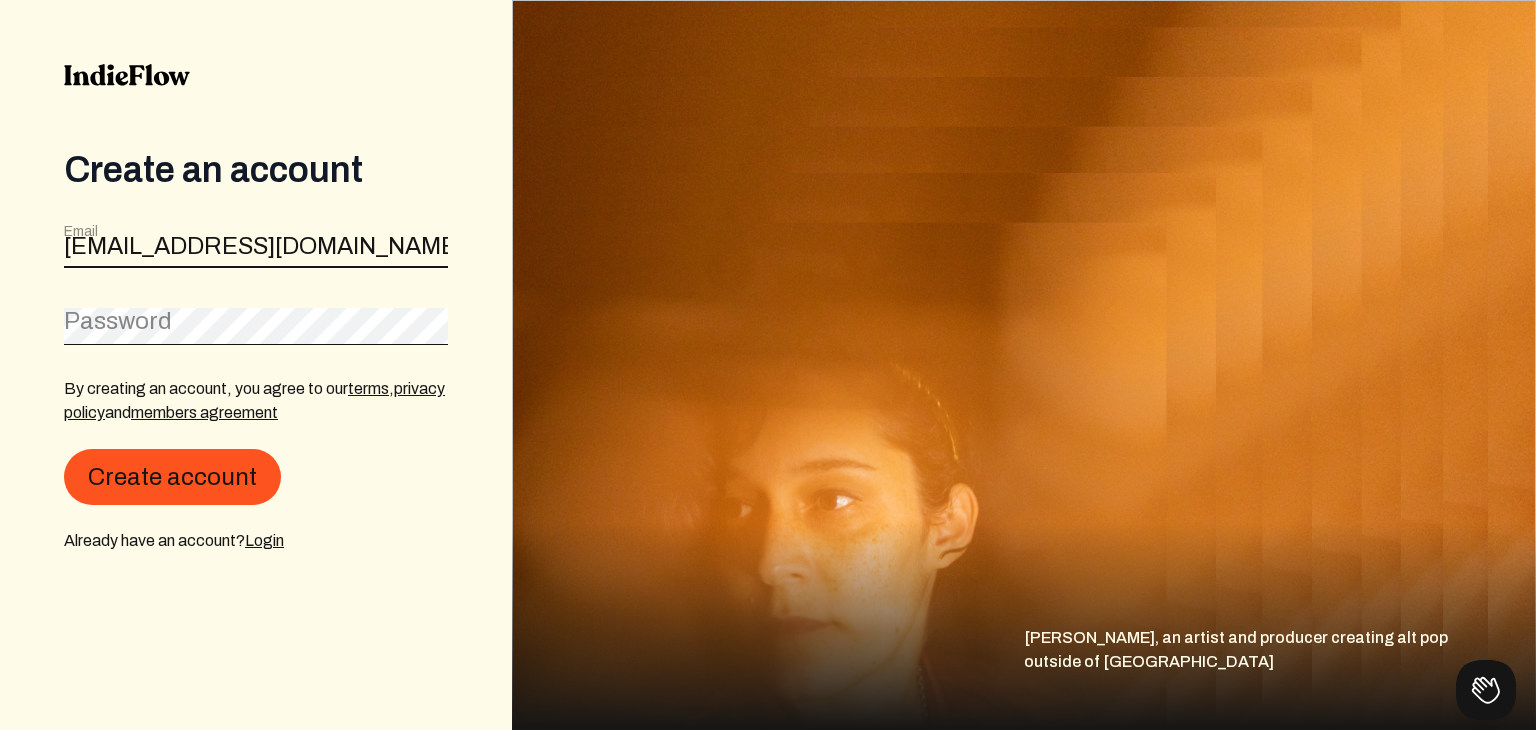 type on "[EMAIL_ADDRESS][DOMAIN_NAME]" 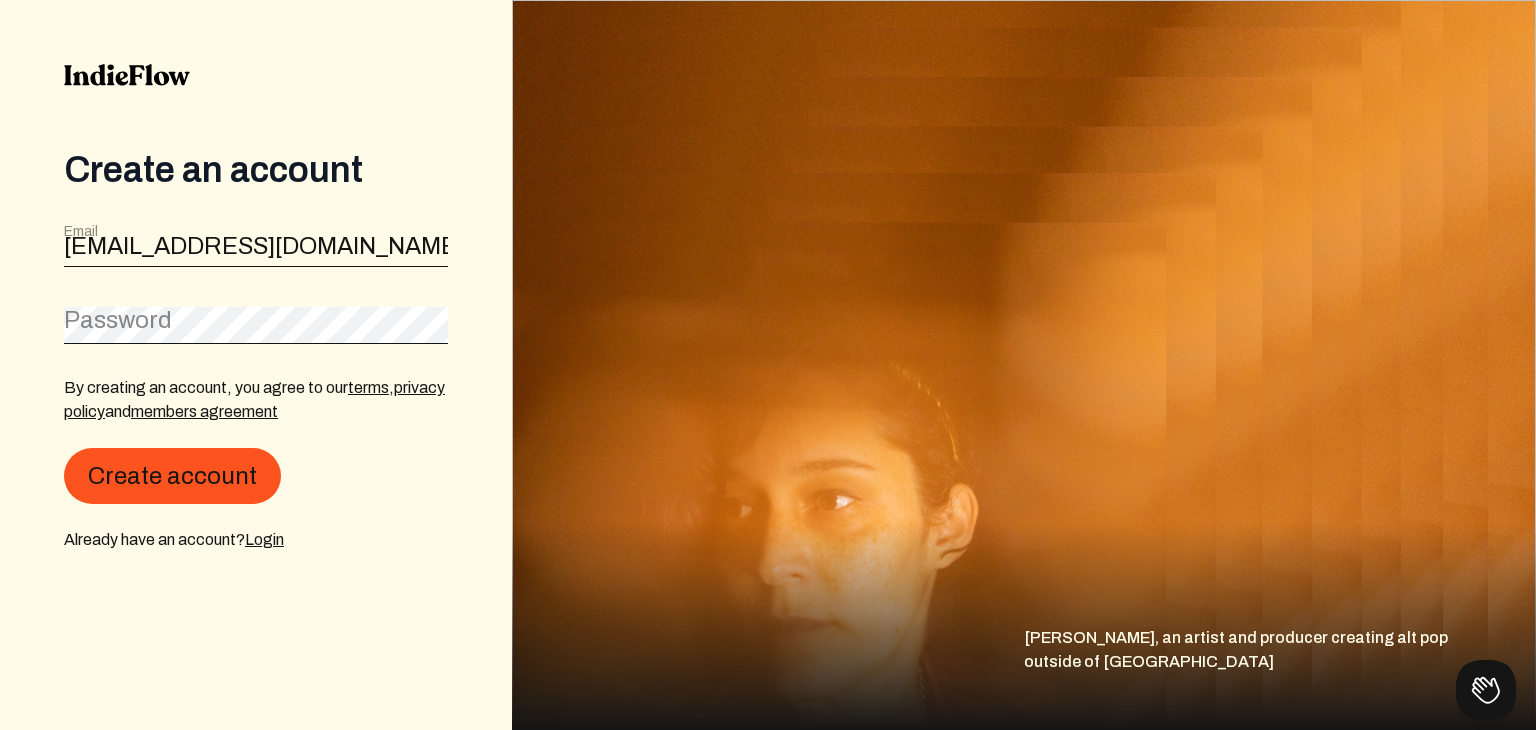 click on "Password" 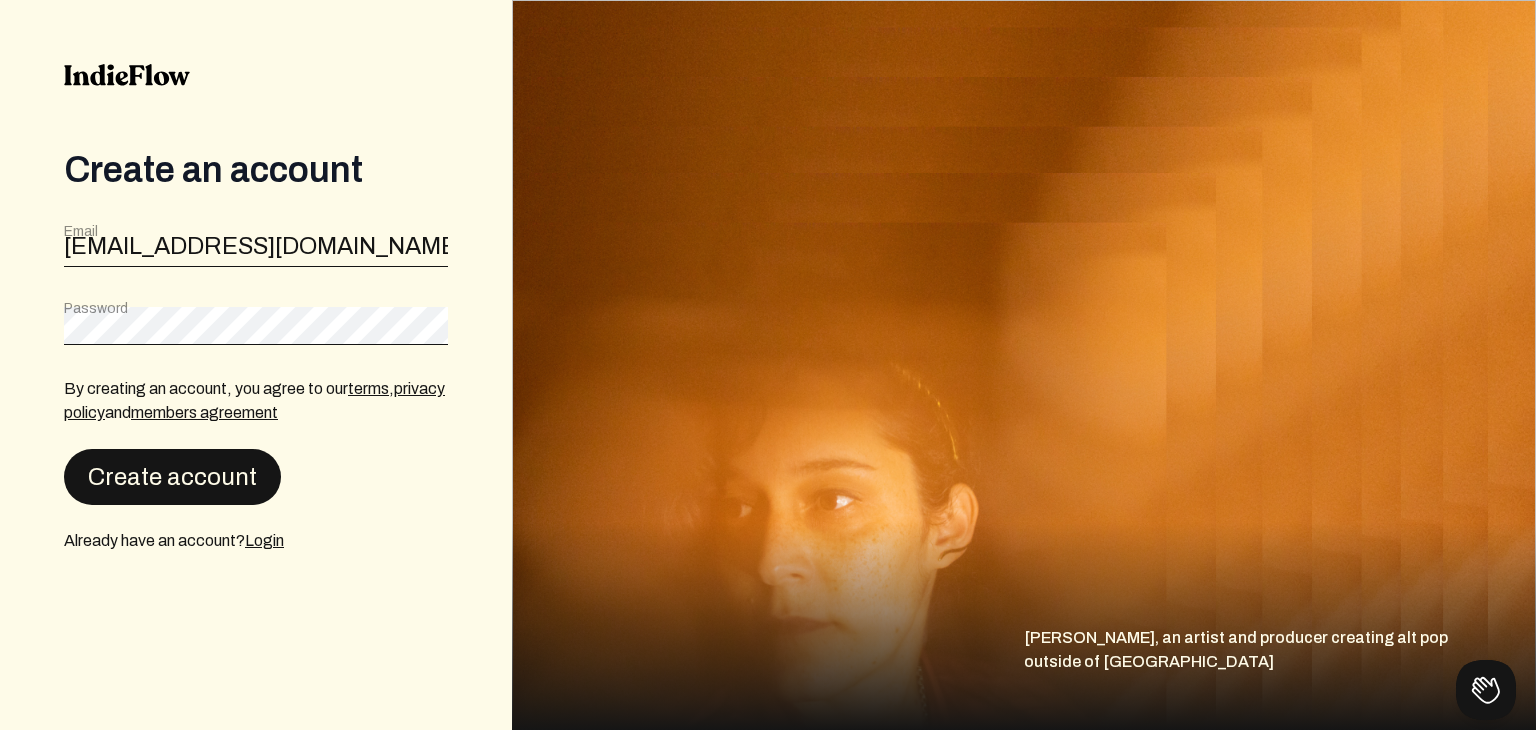 click on "Create account" at bounding box center (172, 477) 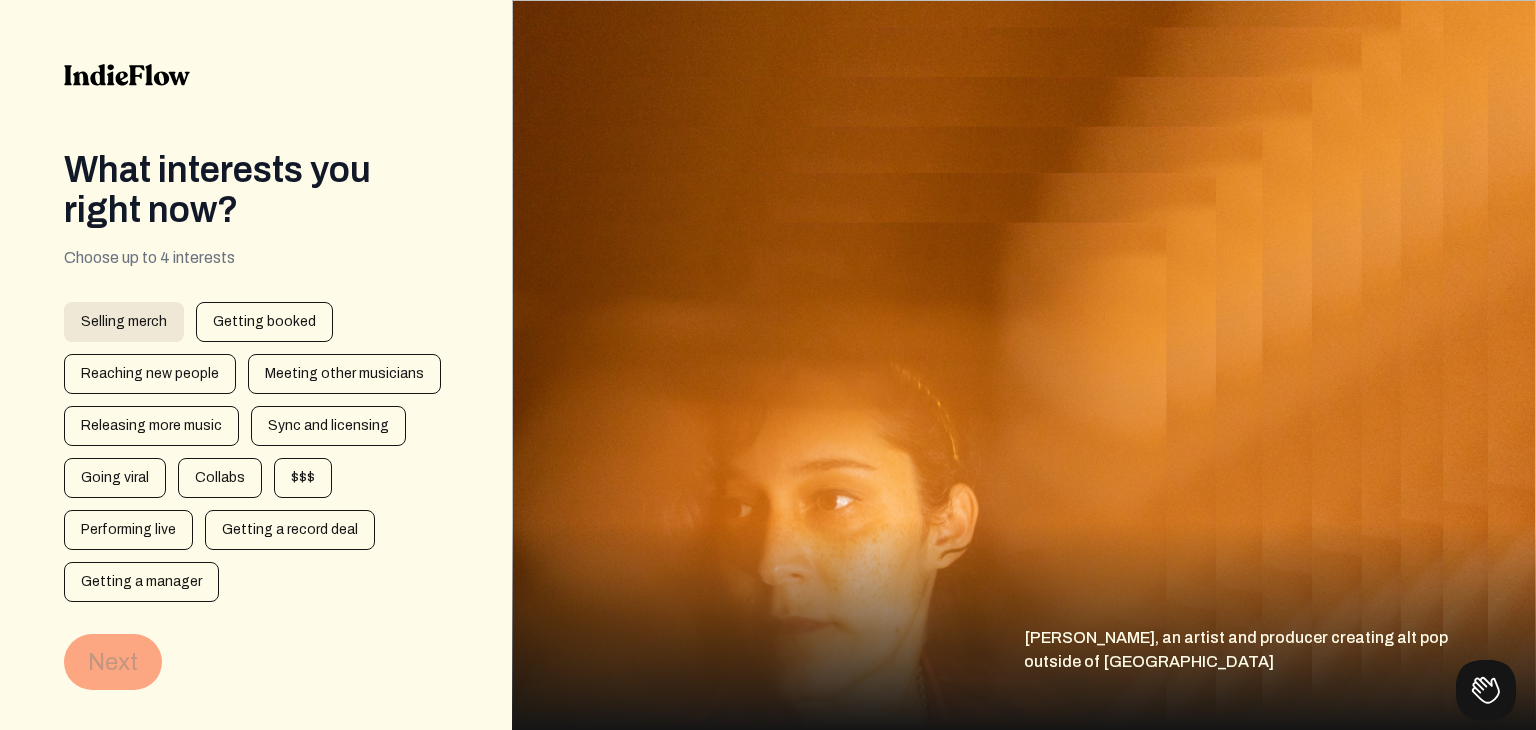 click on "Selling merch" at bounding box center [124, 322] 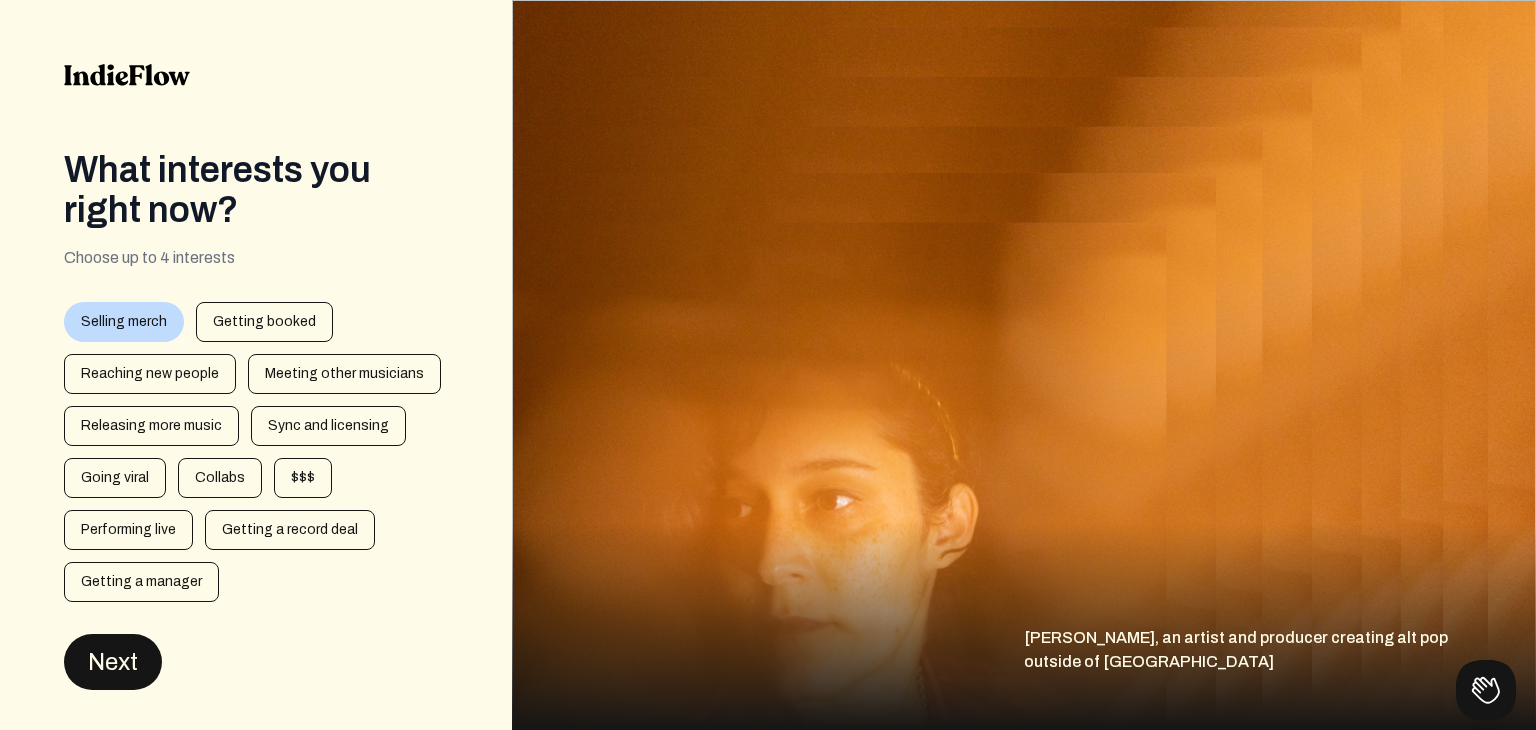 click on "Next" at bounding box center (113, 662) 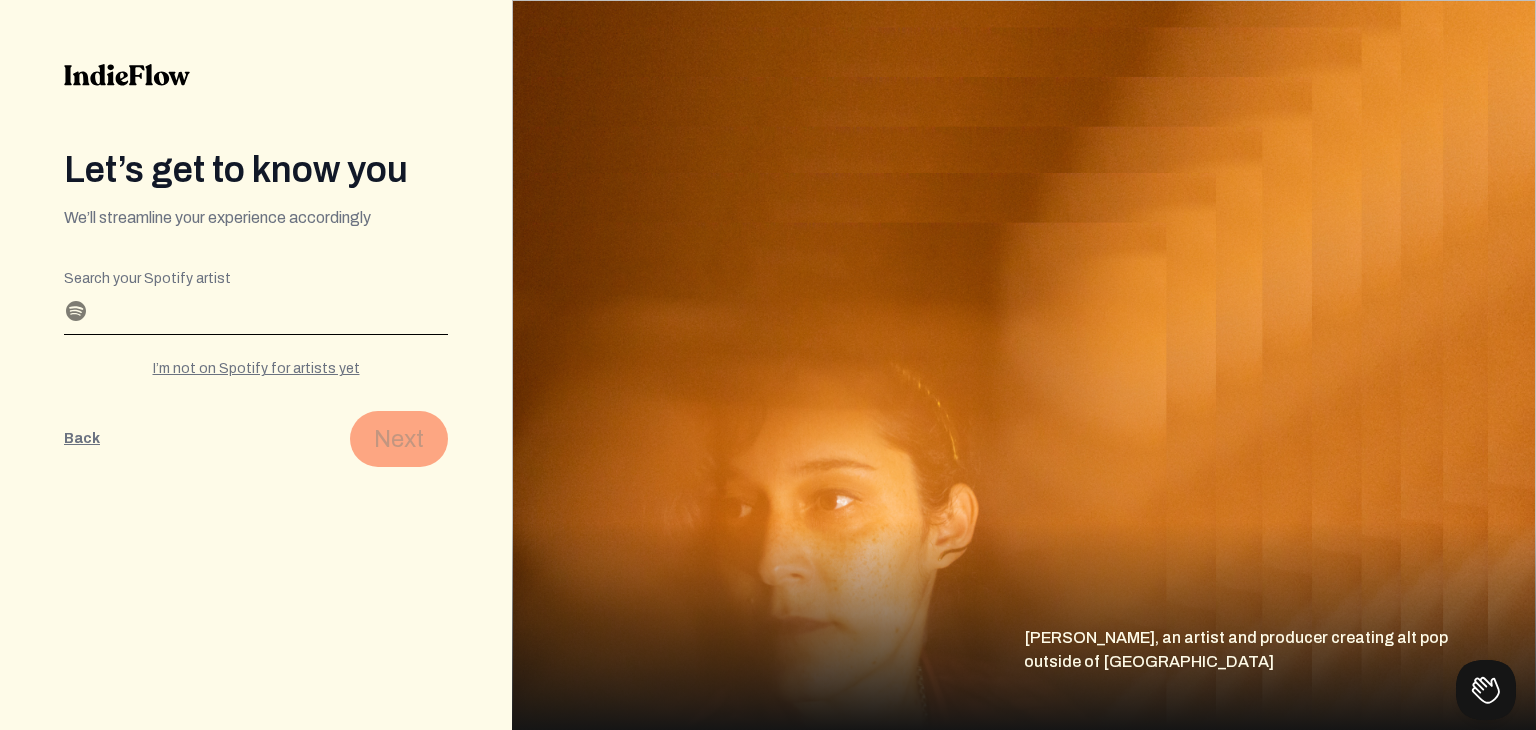 click on "Search your Spotify artist" at bounding box center (256, 318) 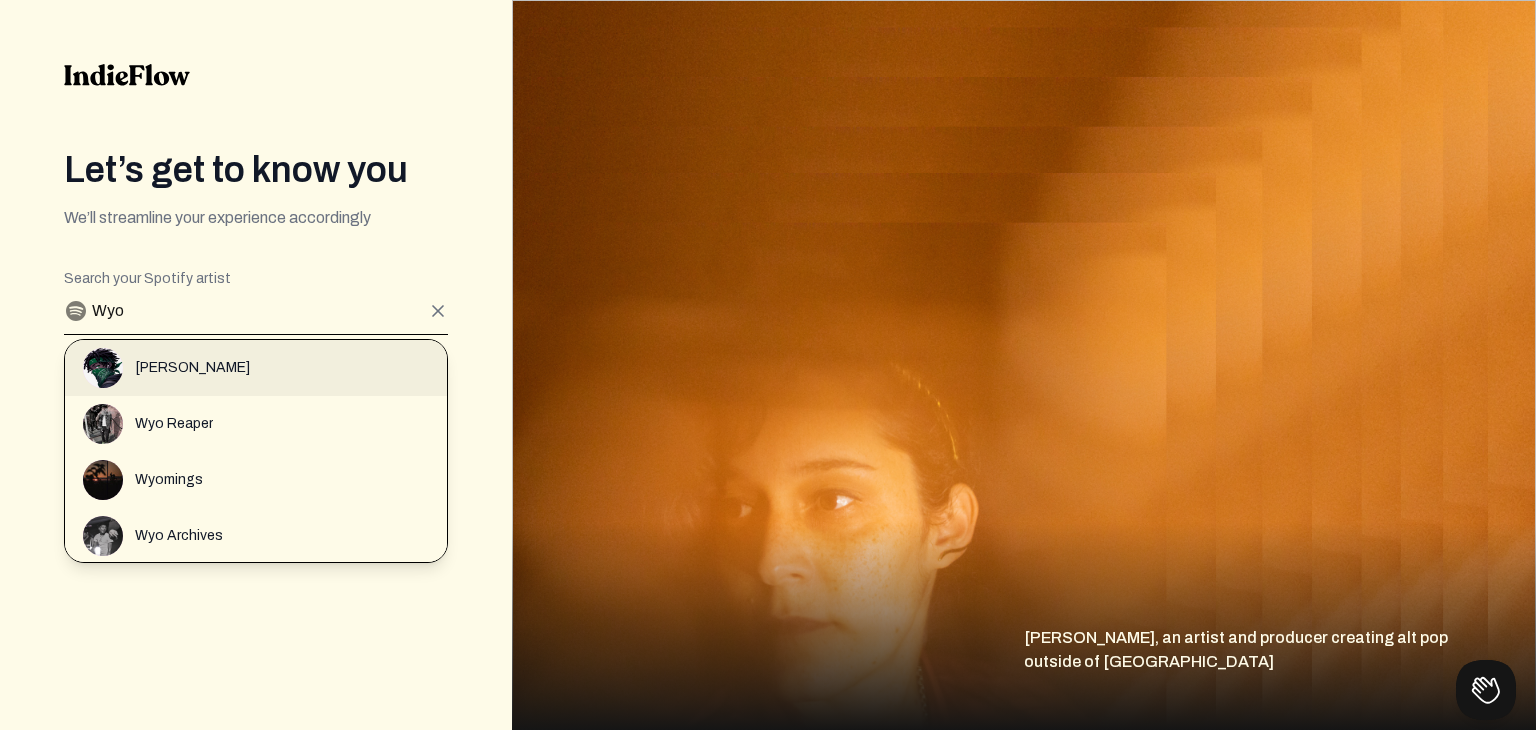 type on "Wyo" 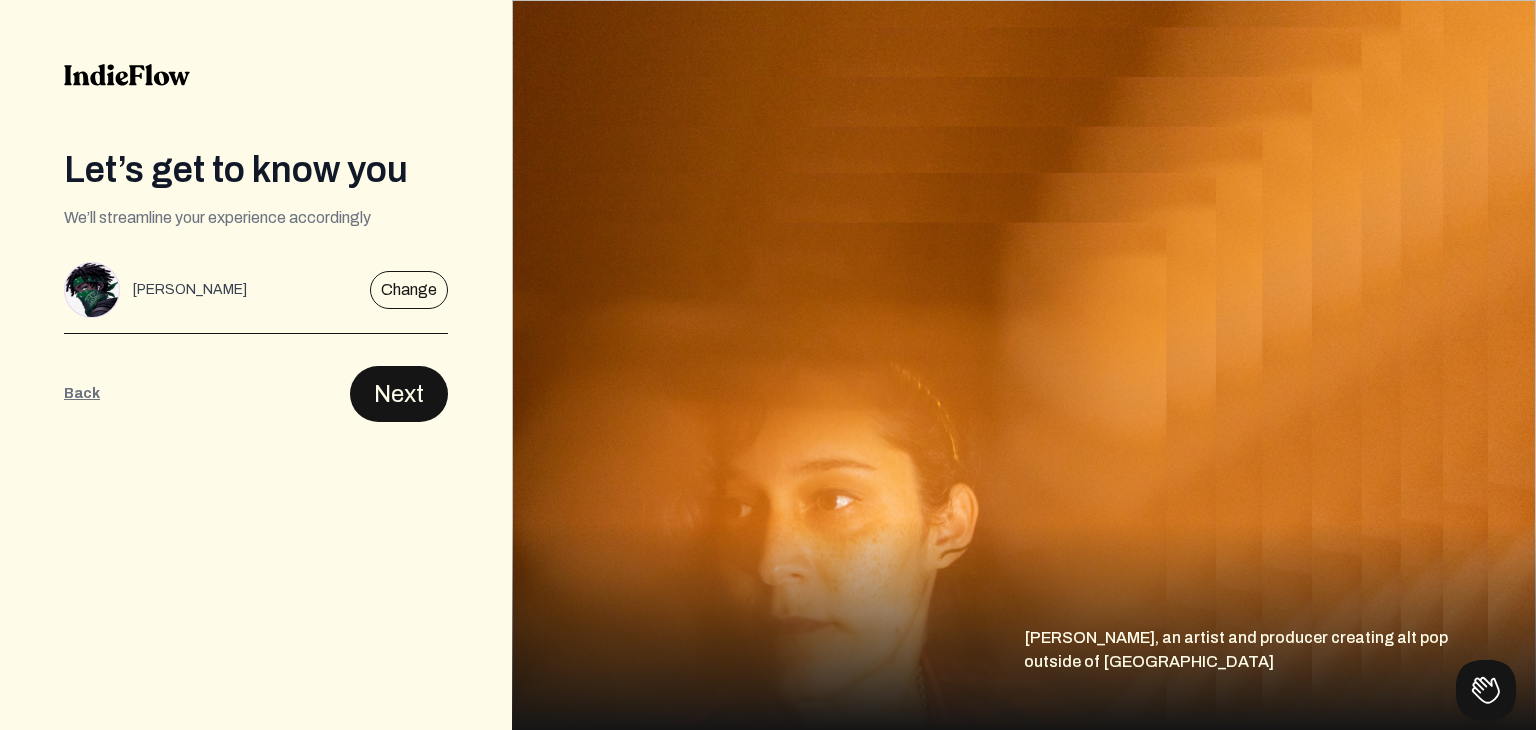 click on "Next" at bounding box center [399, 394] 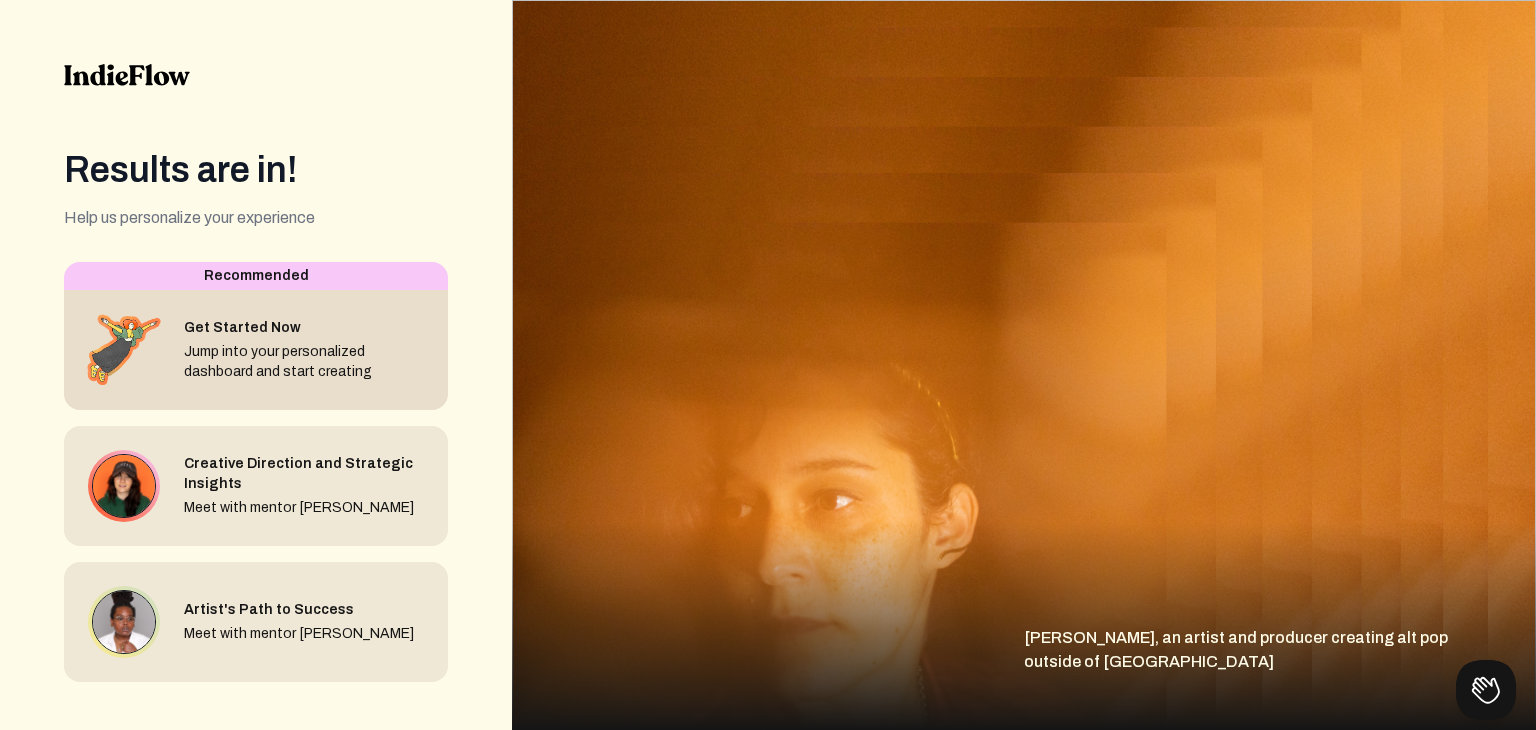 click on "Get Started Now Jump into your personalized dashboard and start creating" at bounding box center [256, 350] 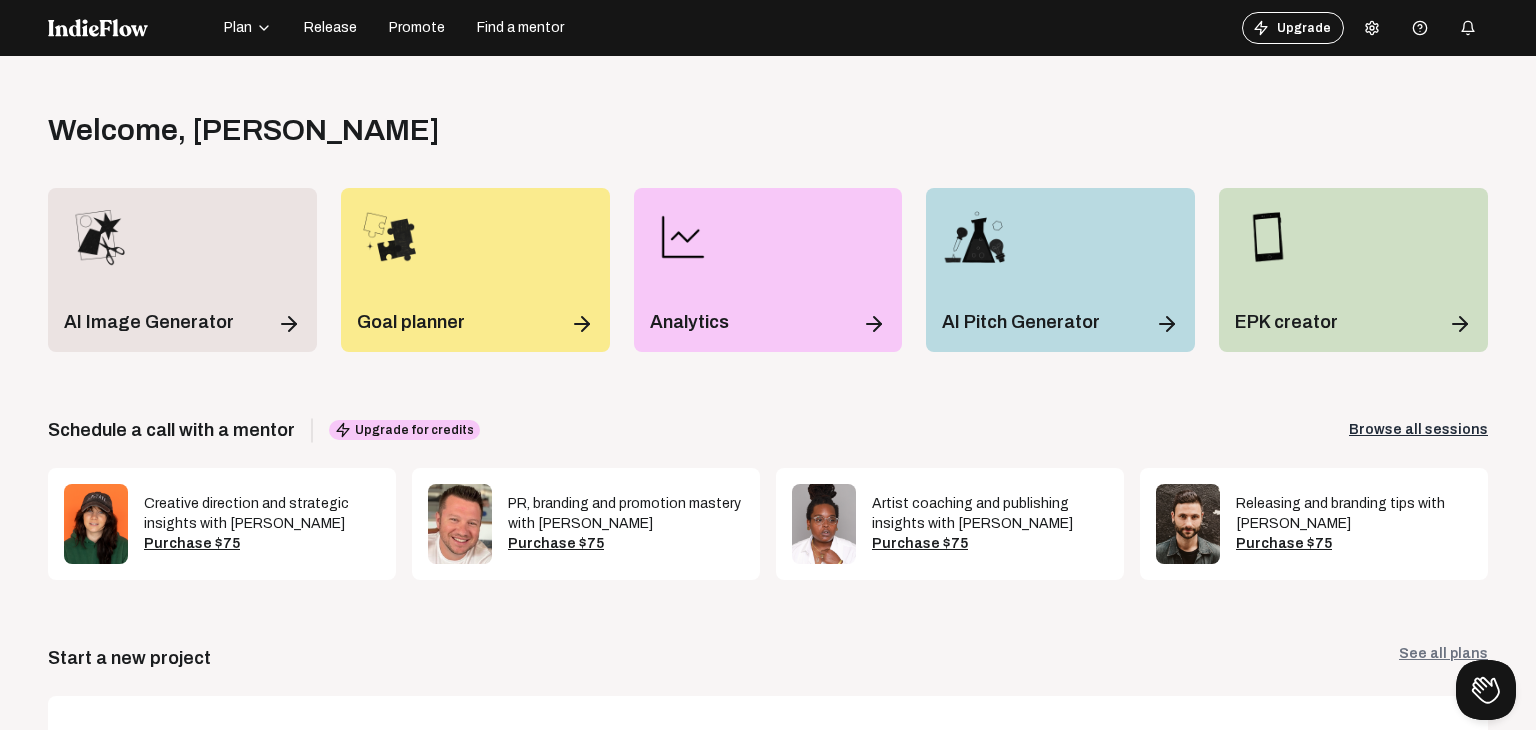 click on "Release" 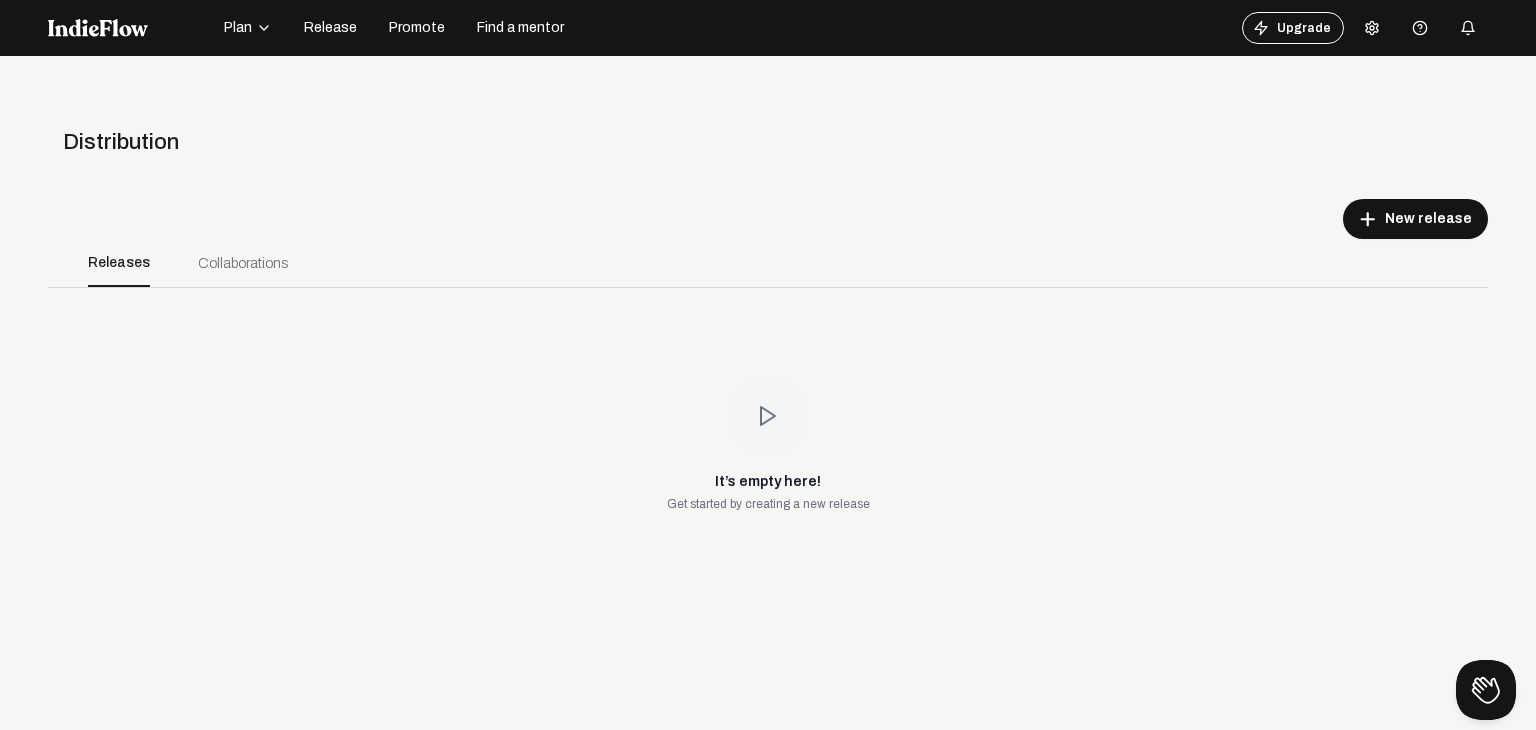 click 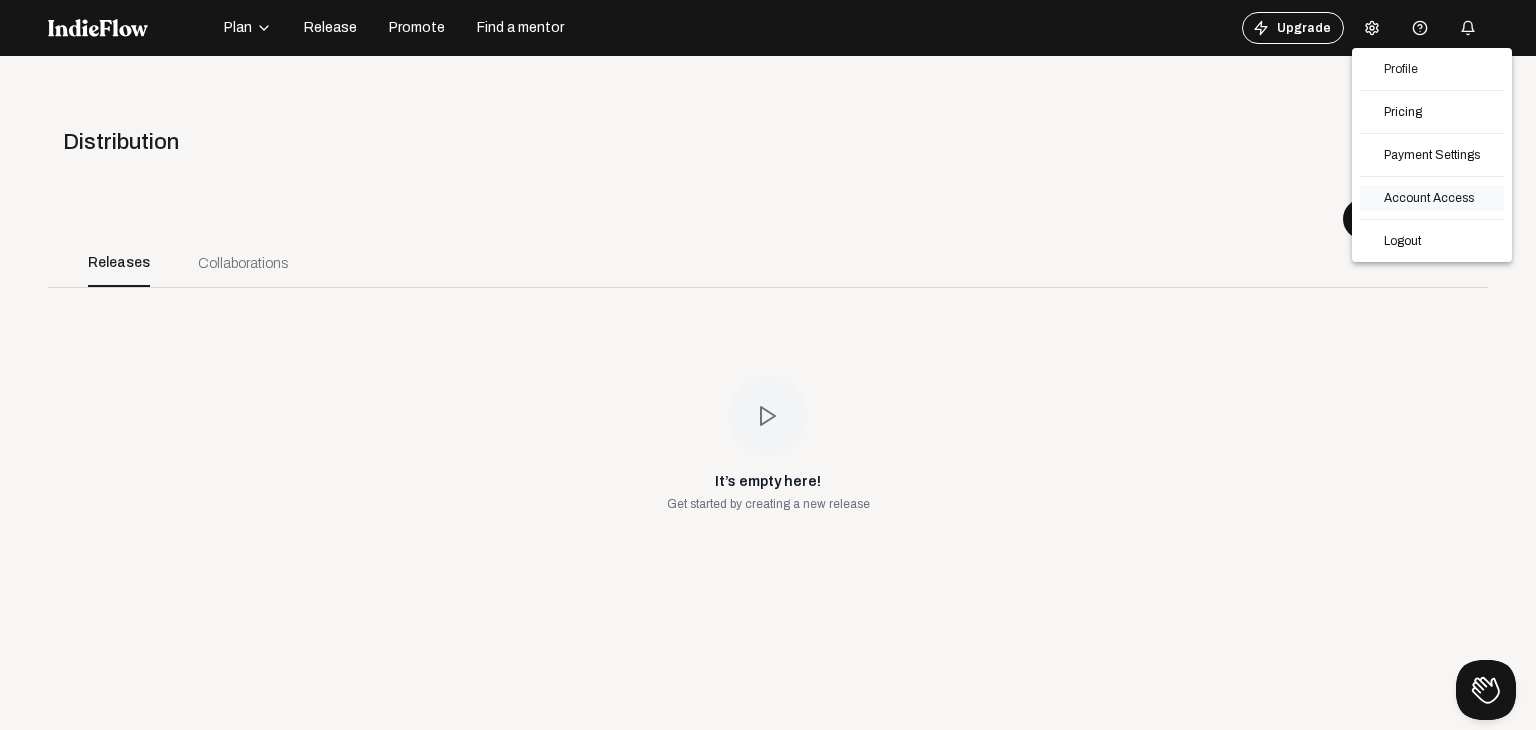 click on "Account Access" at bounding box center (1432, 198) 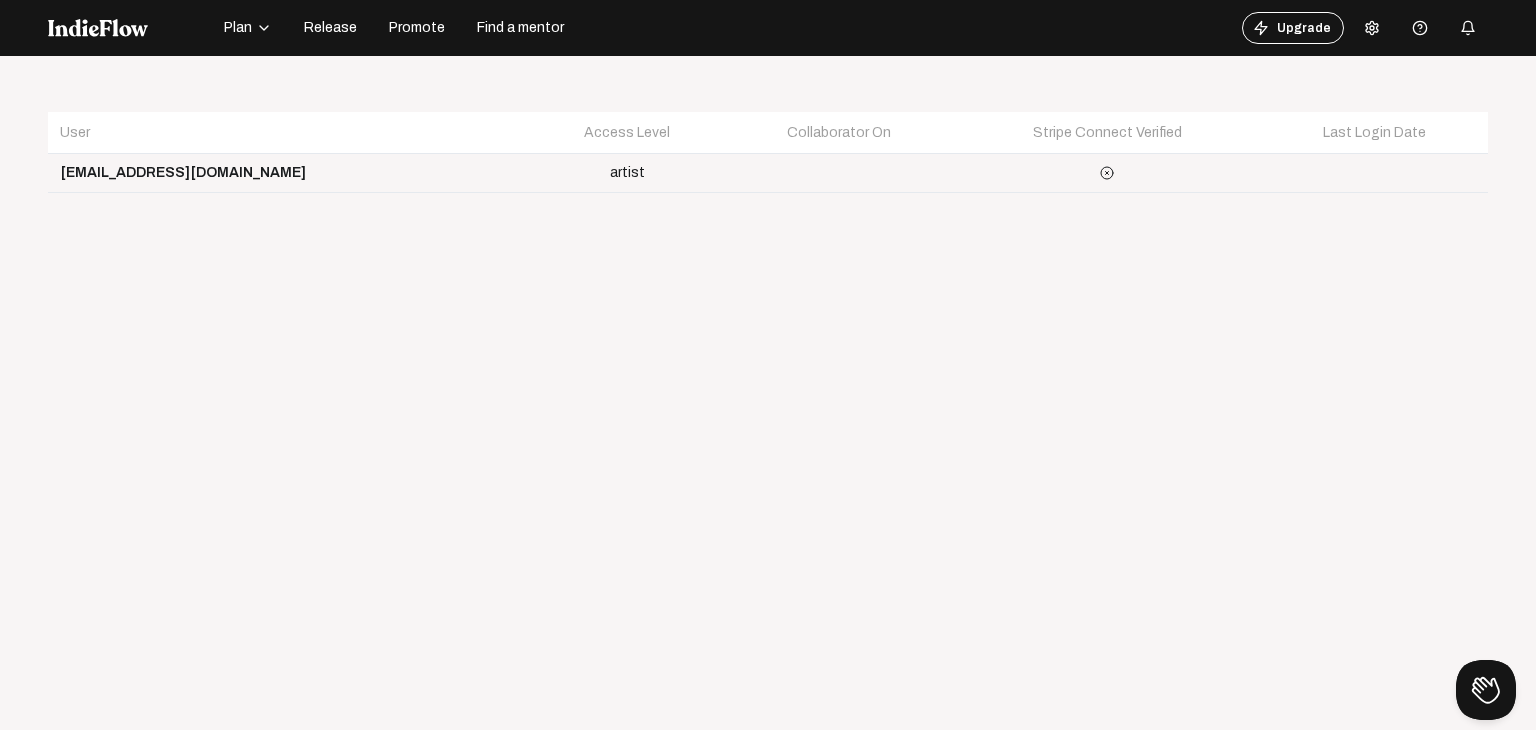click on "artist" 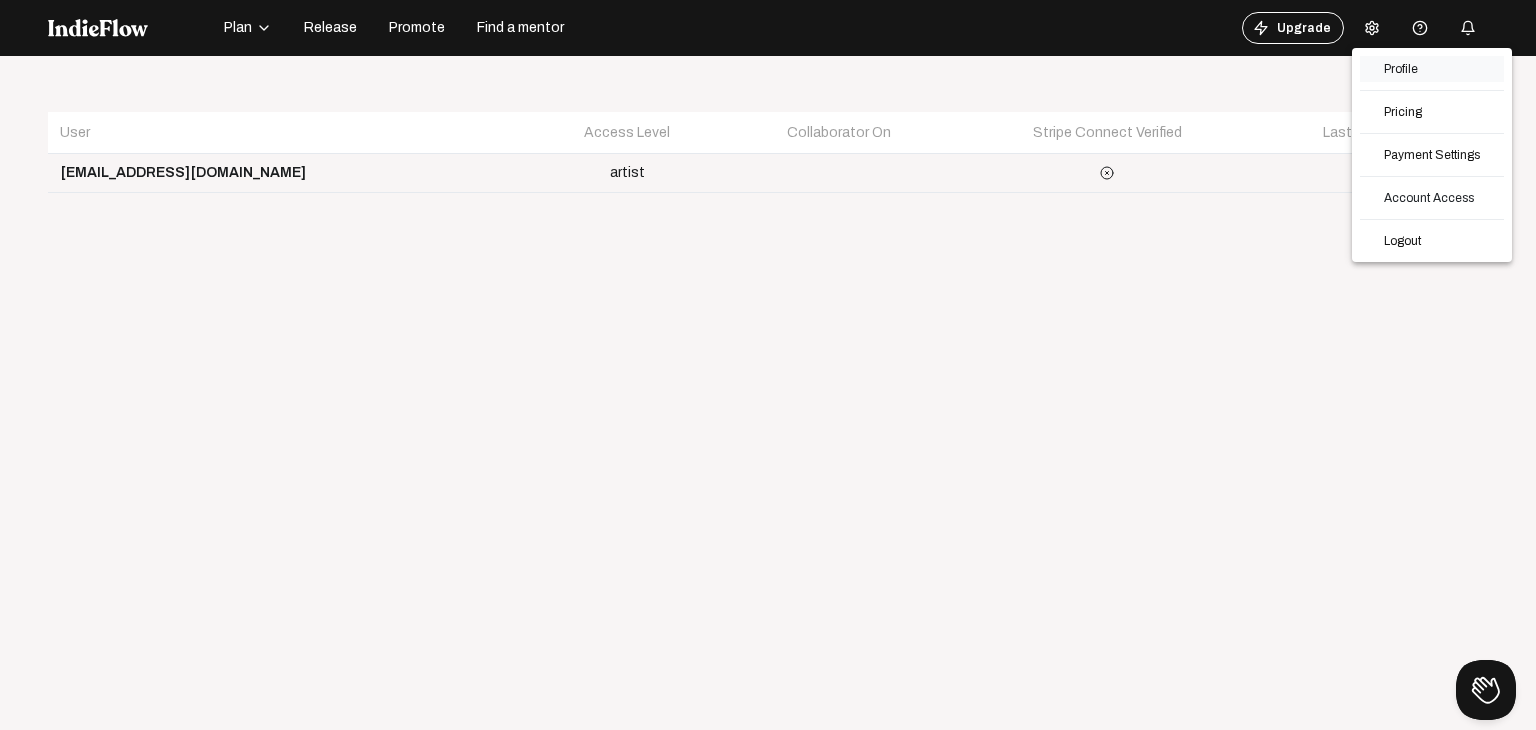 click on "Profile" at bounding box center (1432, 69) 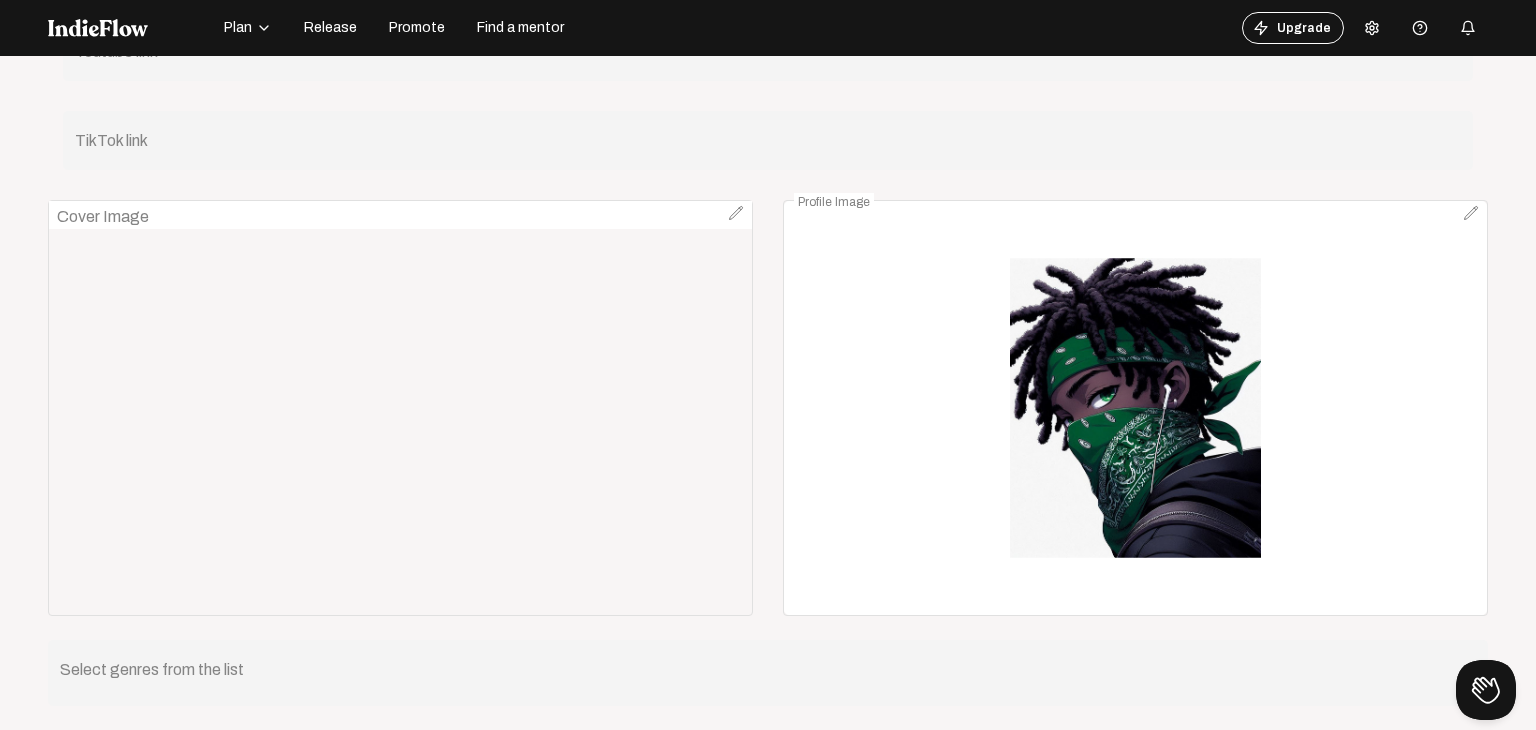 scroll, scrollTop: 0, scrollLeft: 0, axis: both 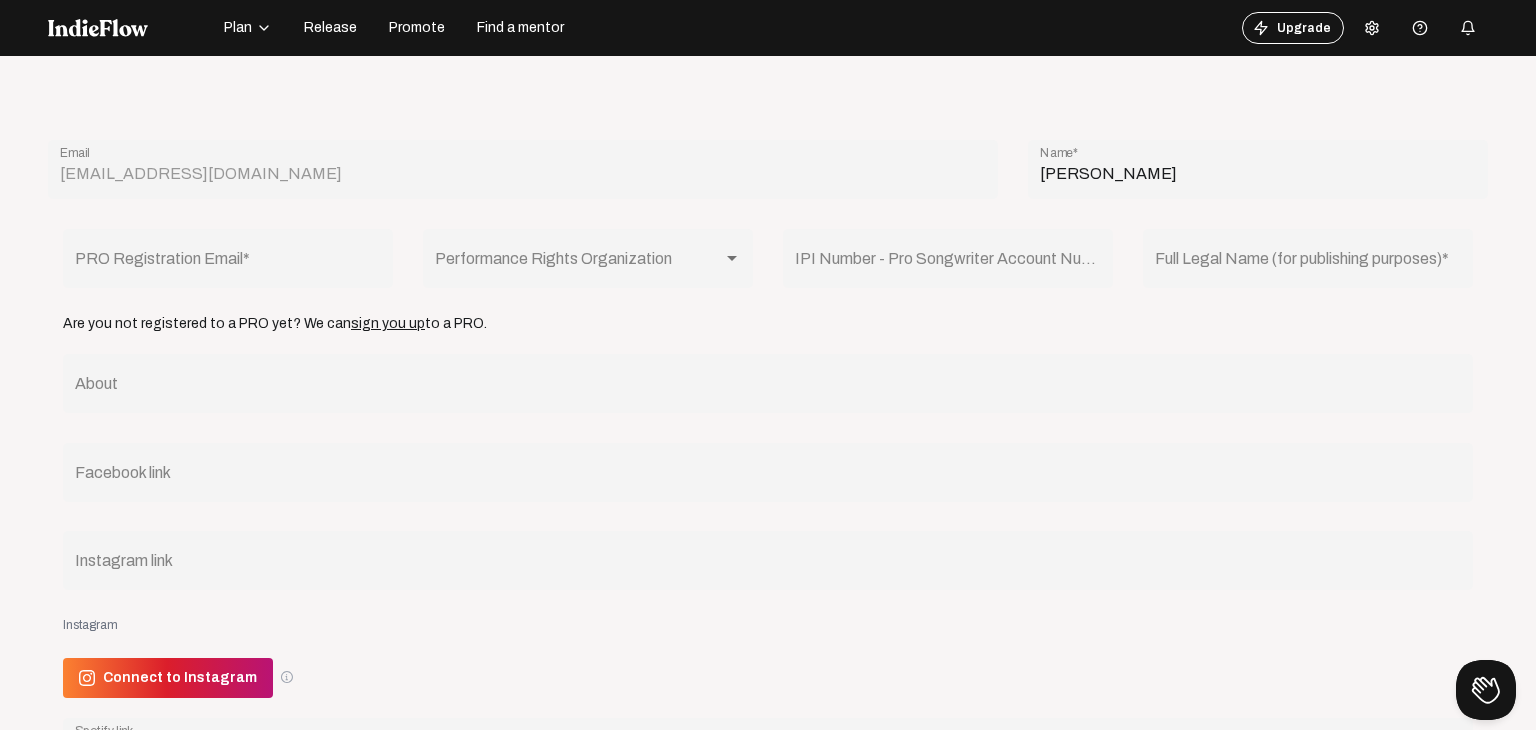 click on "[PERSON_NAME] Name  *" 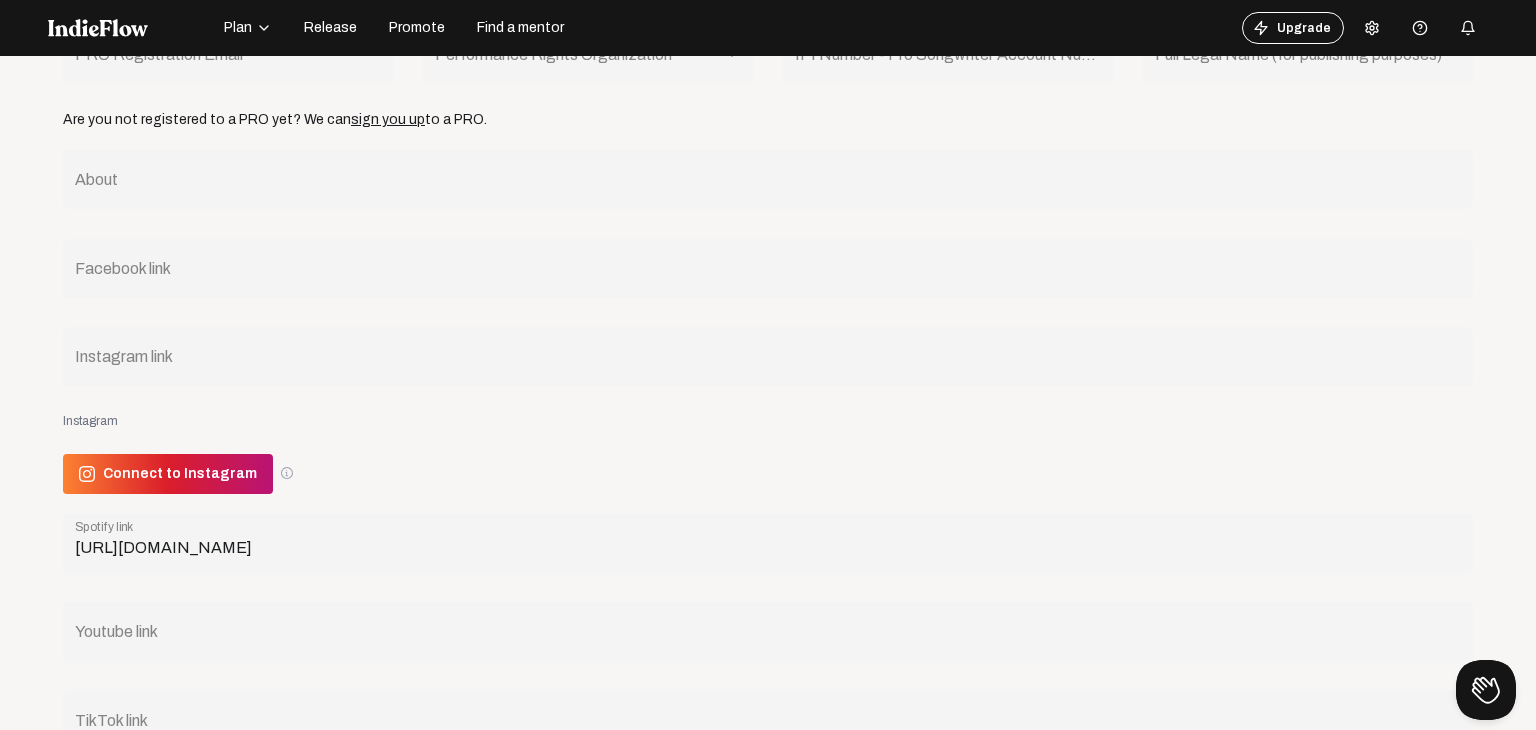 scroll, scrollTop: 784, scrollLeft: 0, axis: vertical 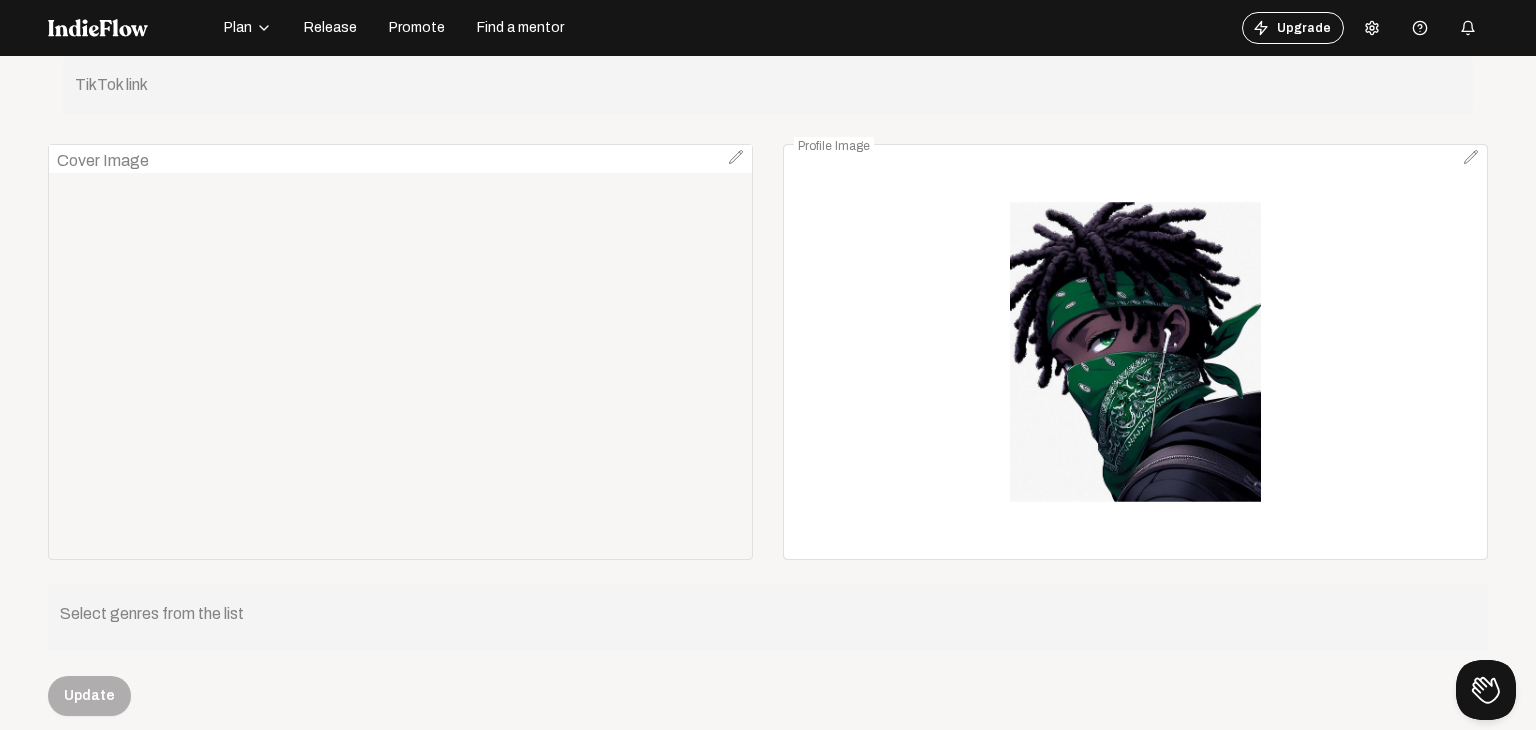 type on "Wyo Archives" 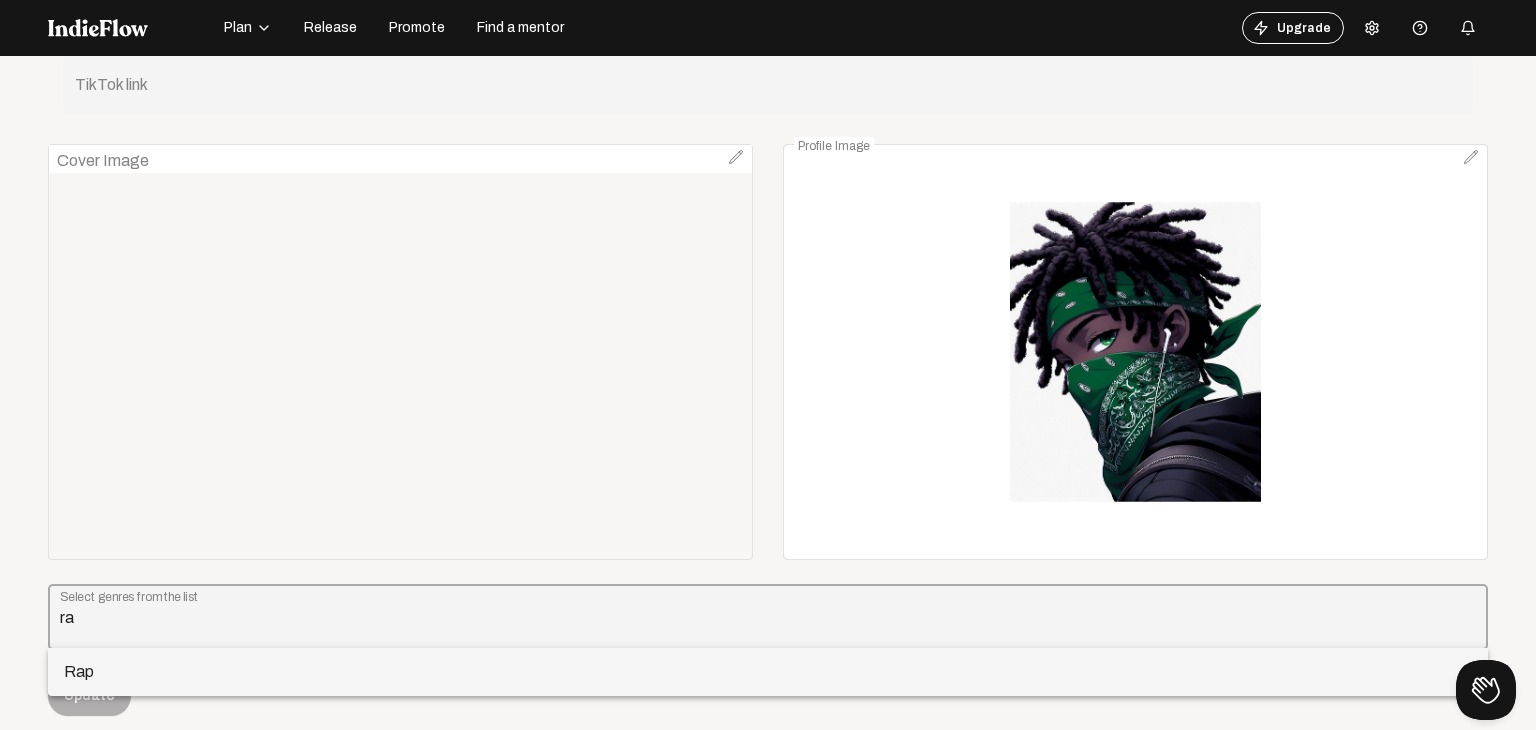 type on "ra" 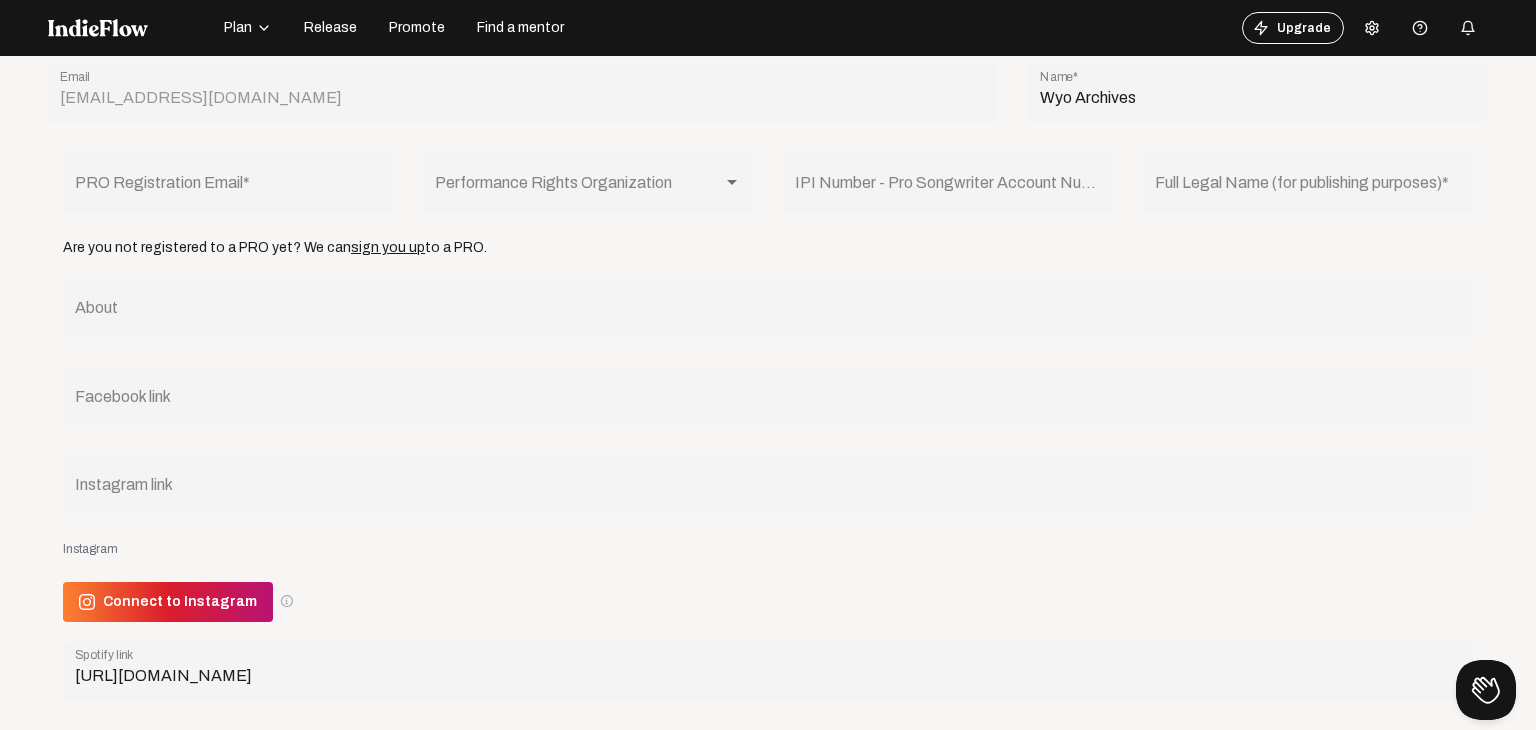 scroll, scrollTop: 0, scrollLeft: 0, axis: both 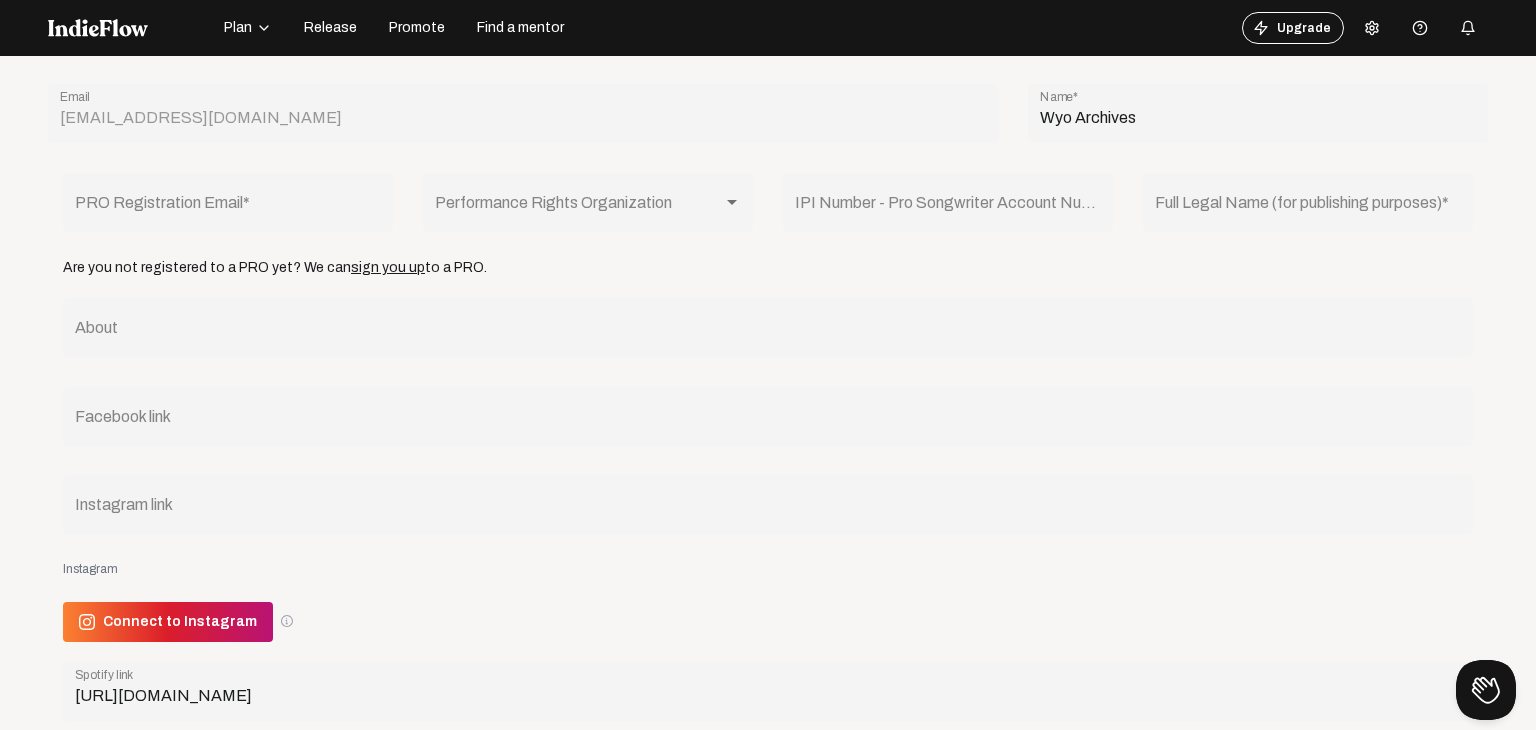 click on "Performance Rights Organization" 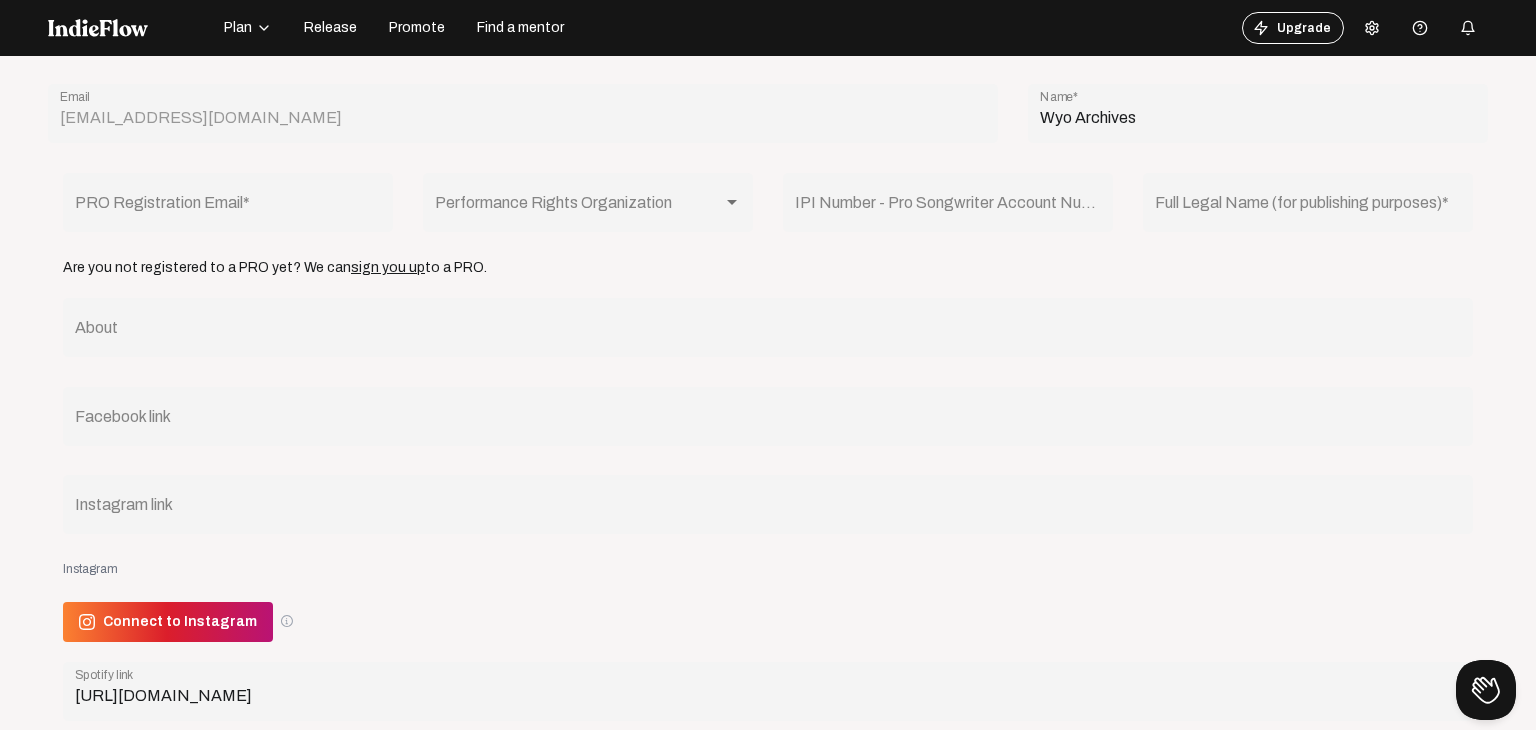 click on "Performance Rights Organization" 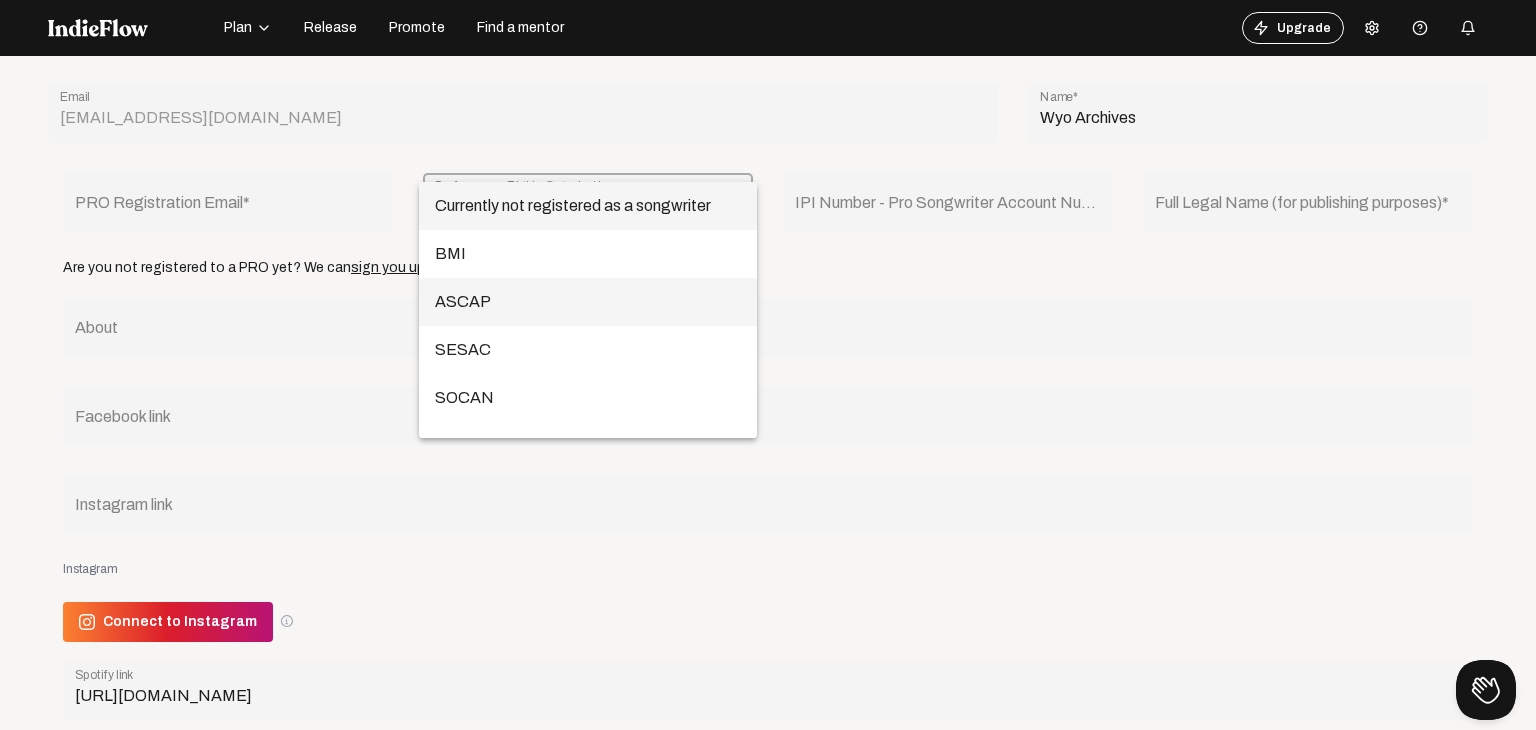 click on "ASCAP" at bounding box center (588, 302) 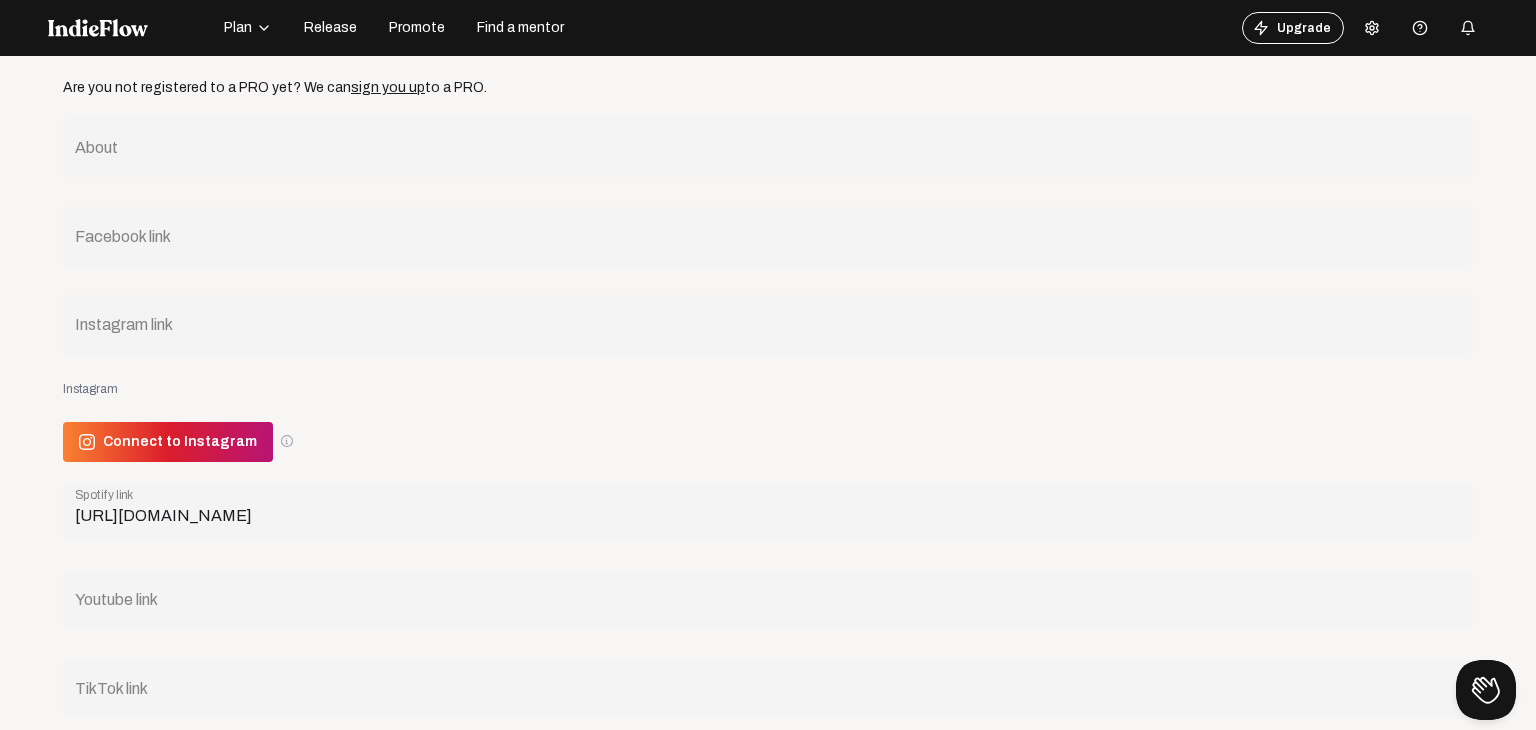scroll, scrollTop: 179, scrollLeft: 0, axis: vertical 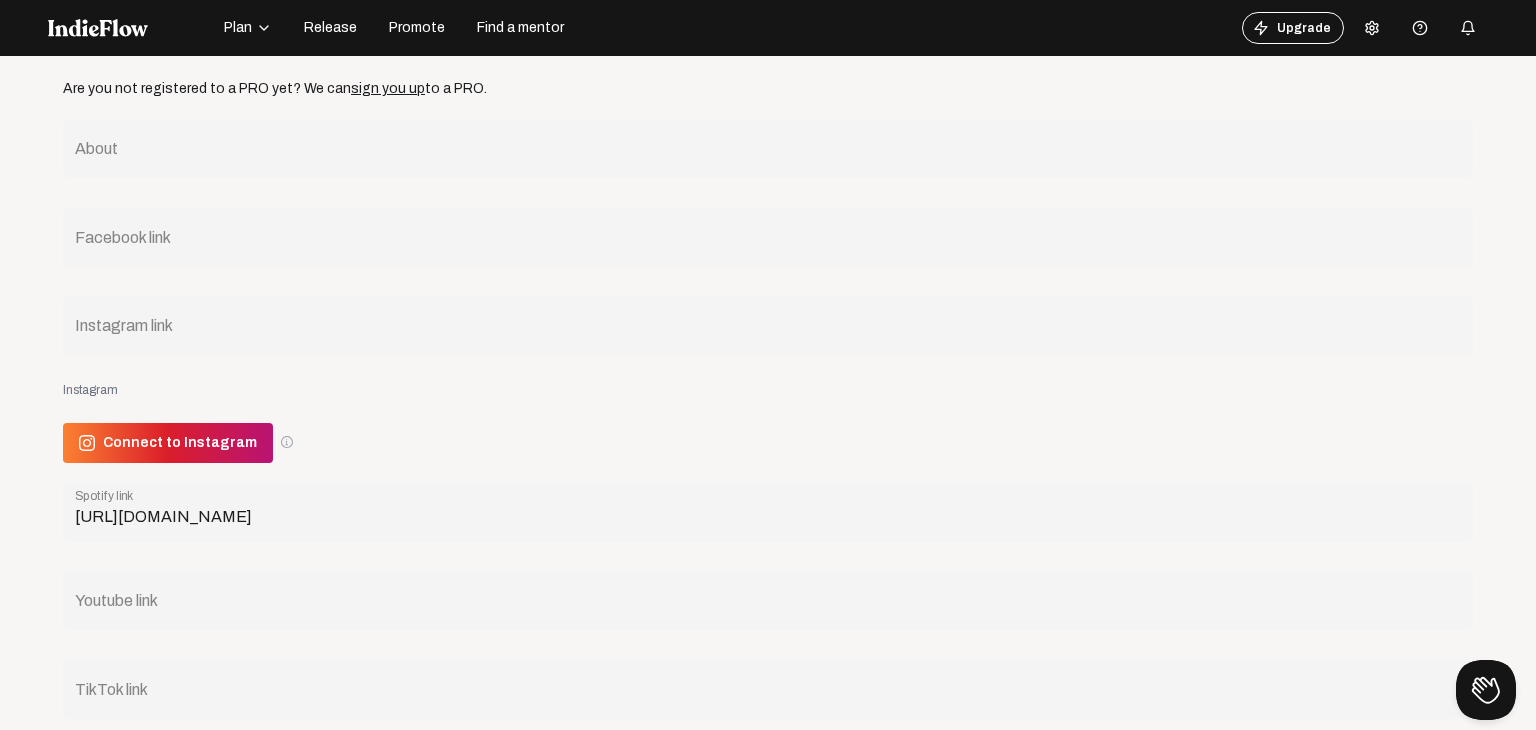 click on "Instagram link" at bounding box center [768, 330] 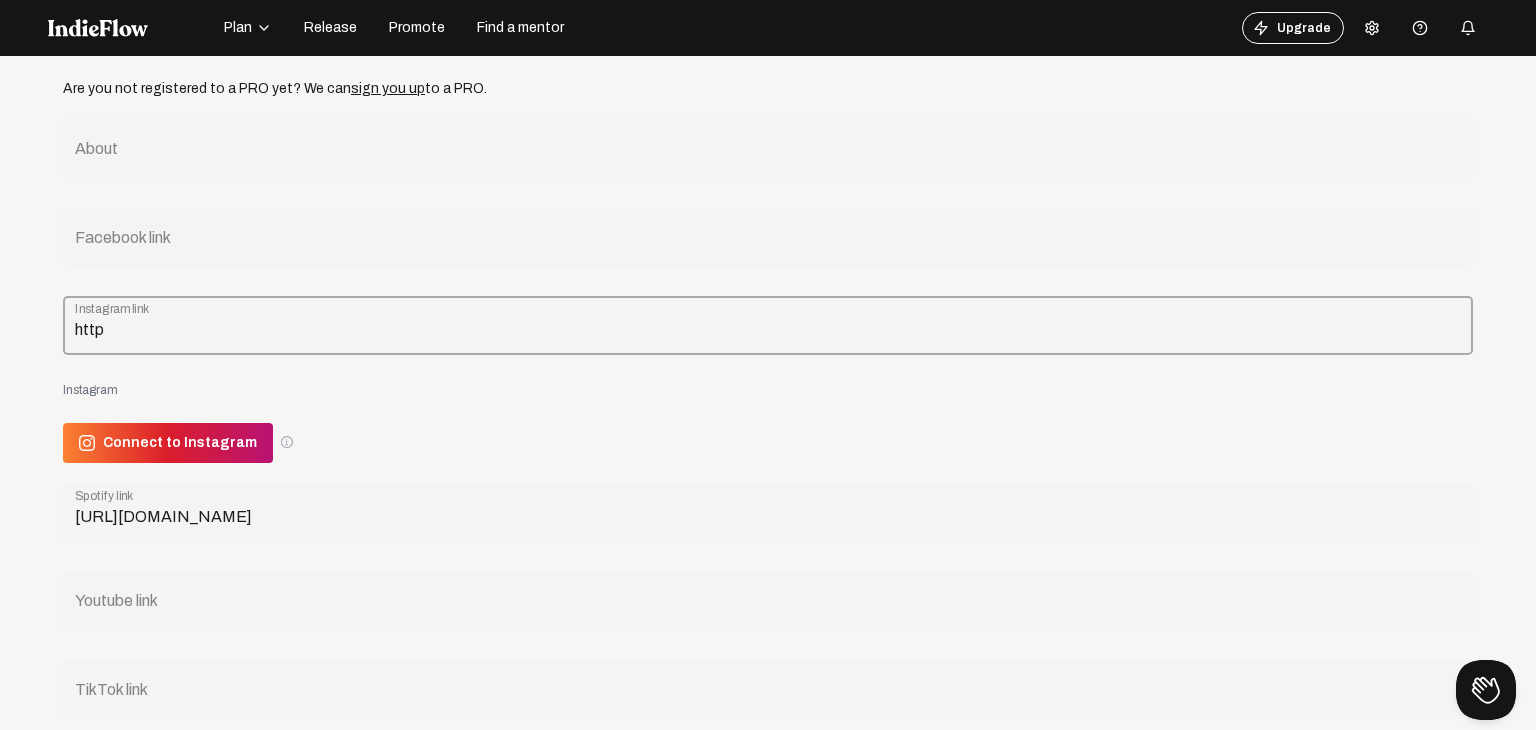 type on "https" 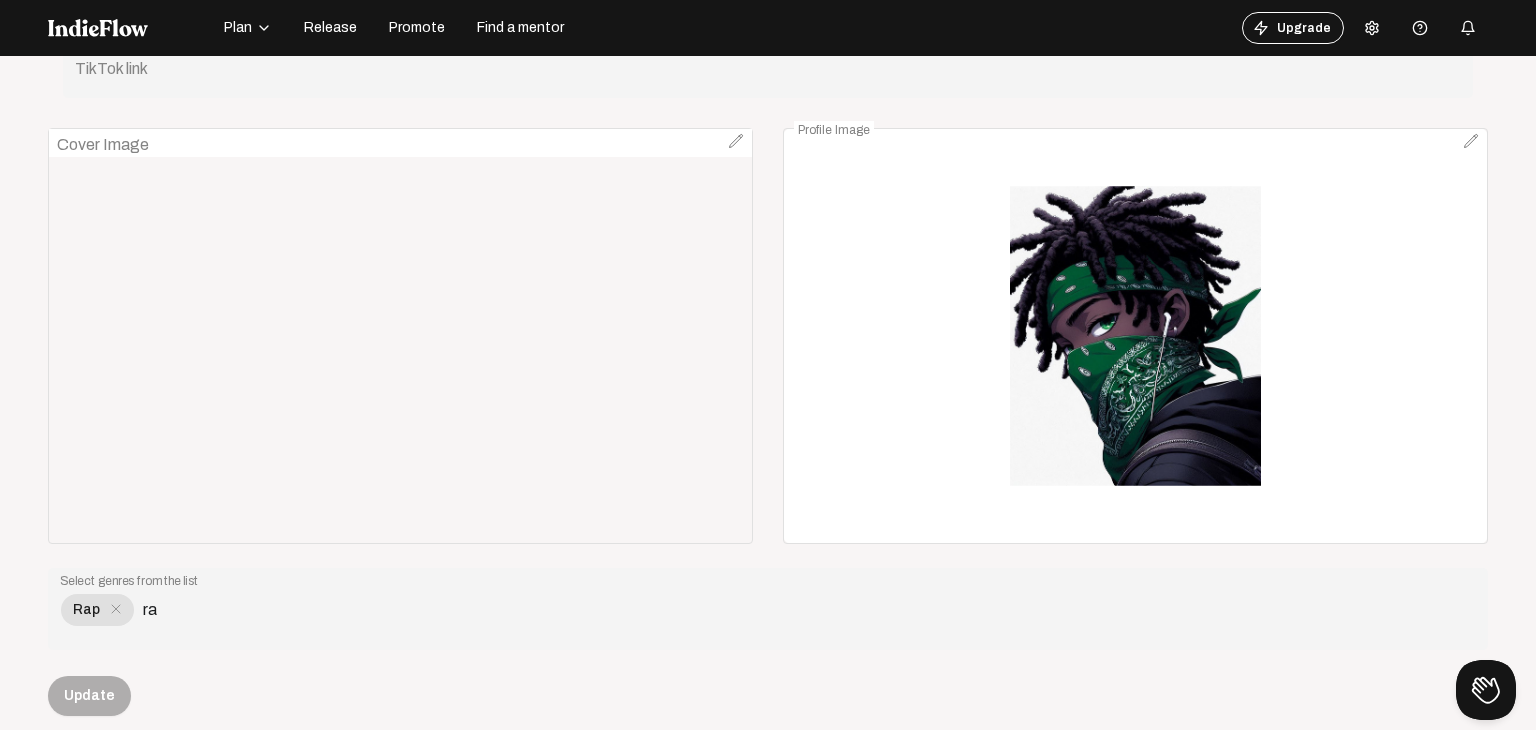scroll, scrollTop: 0, scrollLeft: 0, axis: both 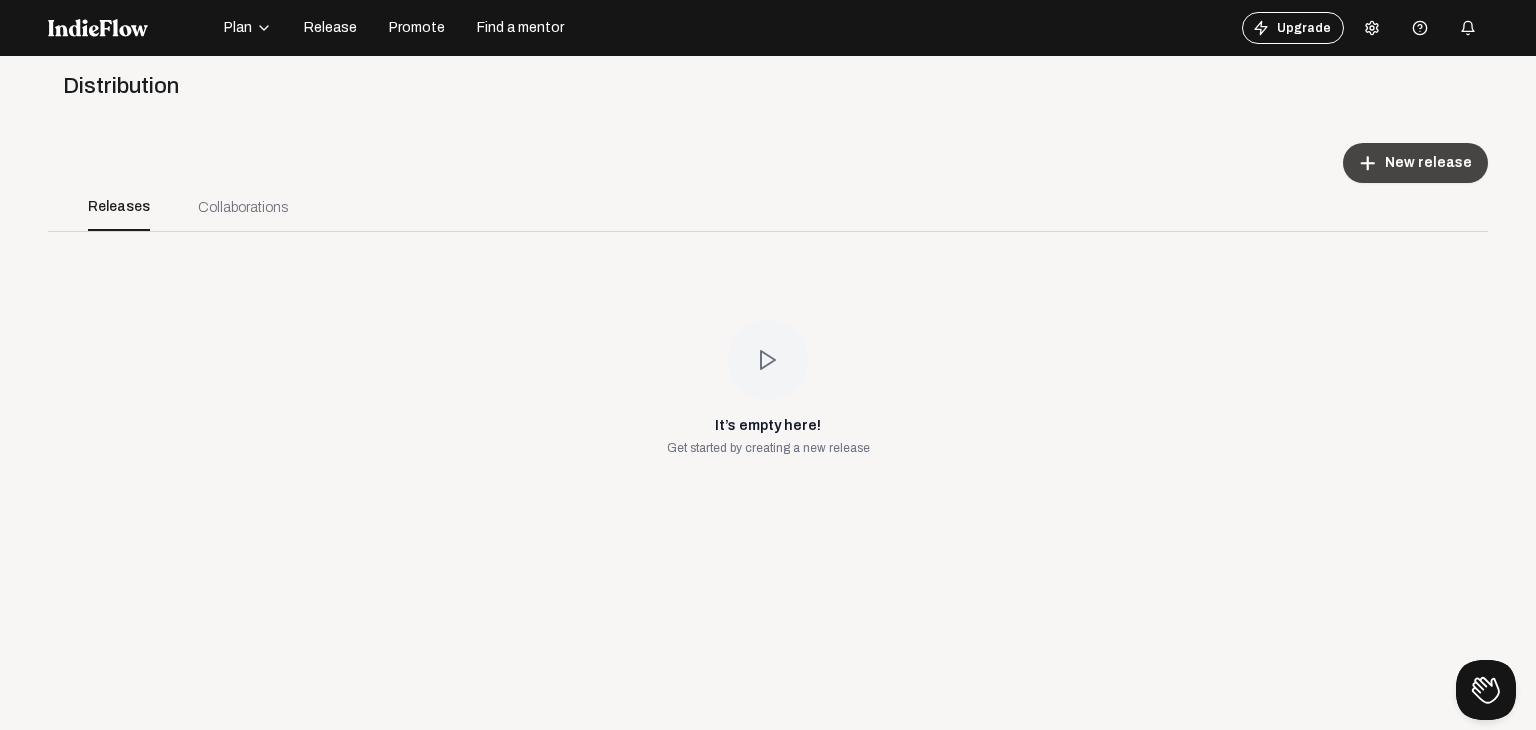 click on "add" 